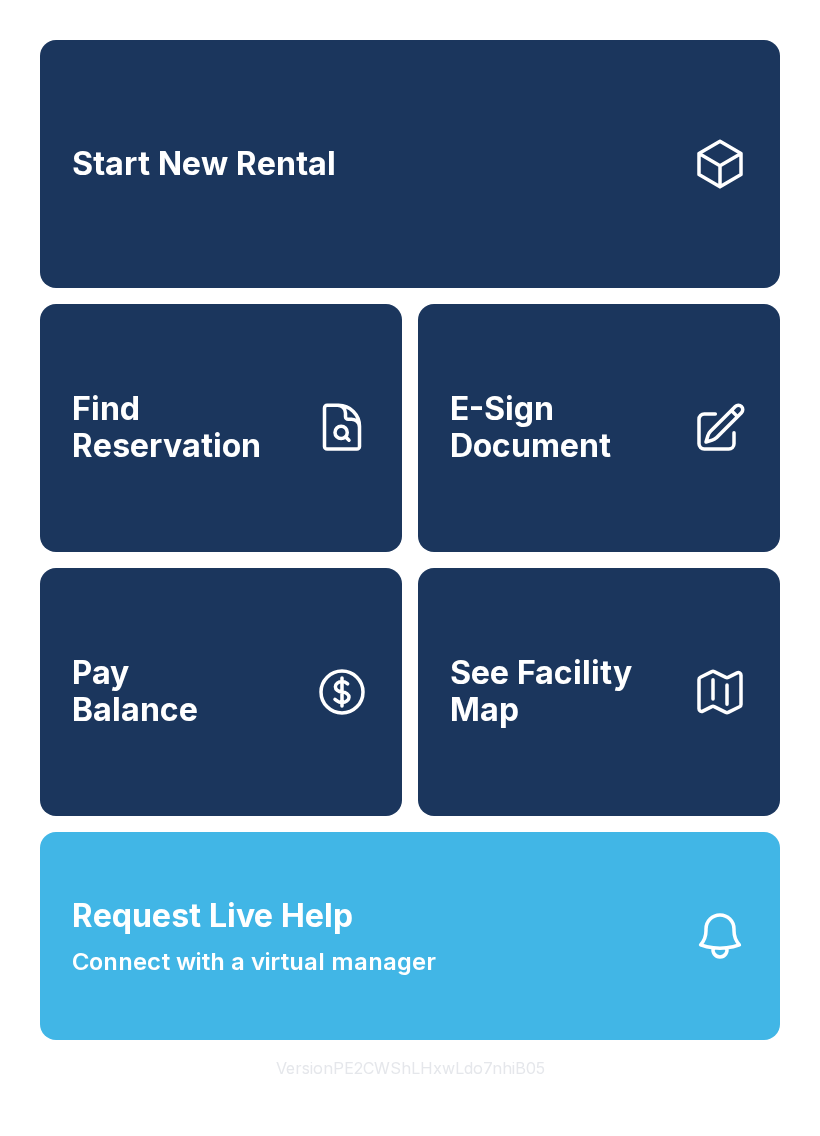 scroll, scrollTop: 0, scrollLeft: 0, axis: both 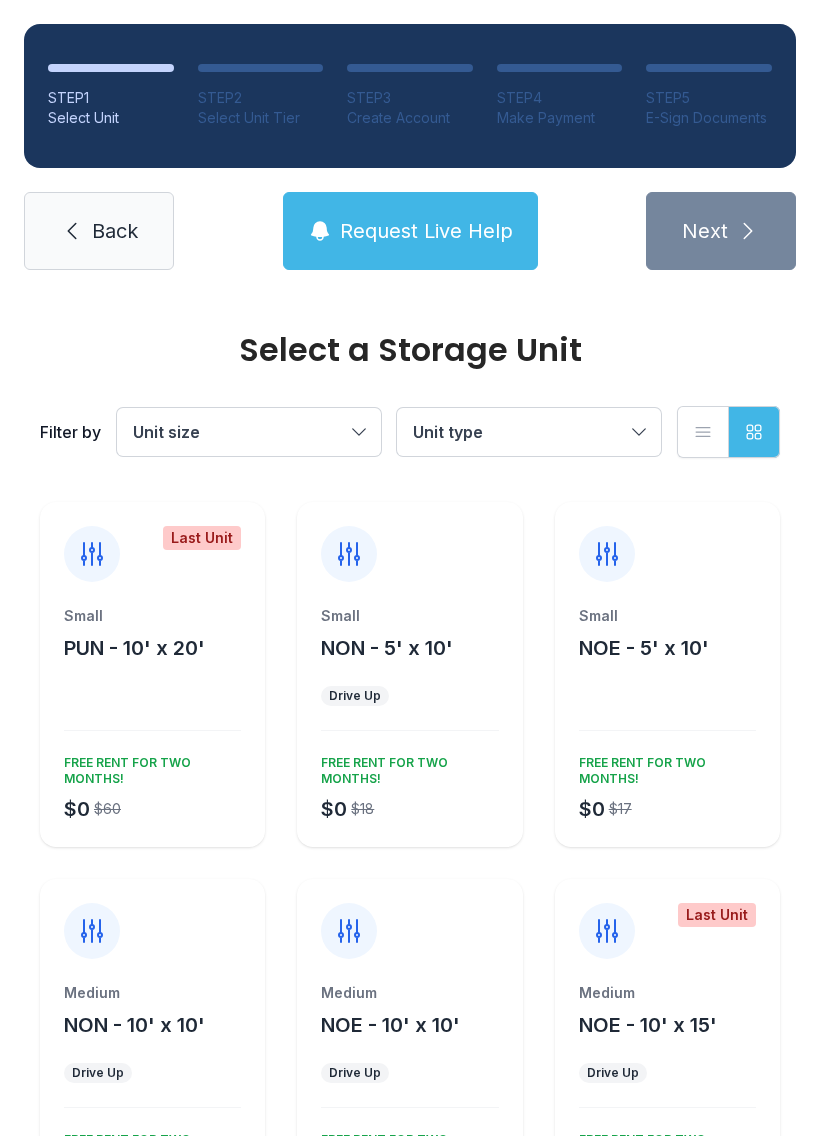 click on "Back" at bounding box center (115, 231) 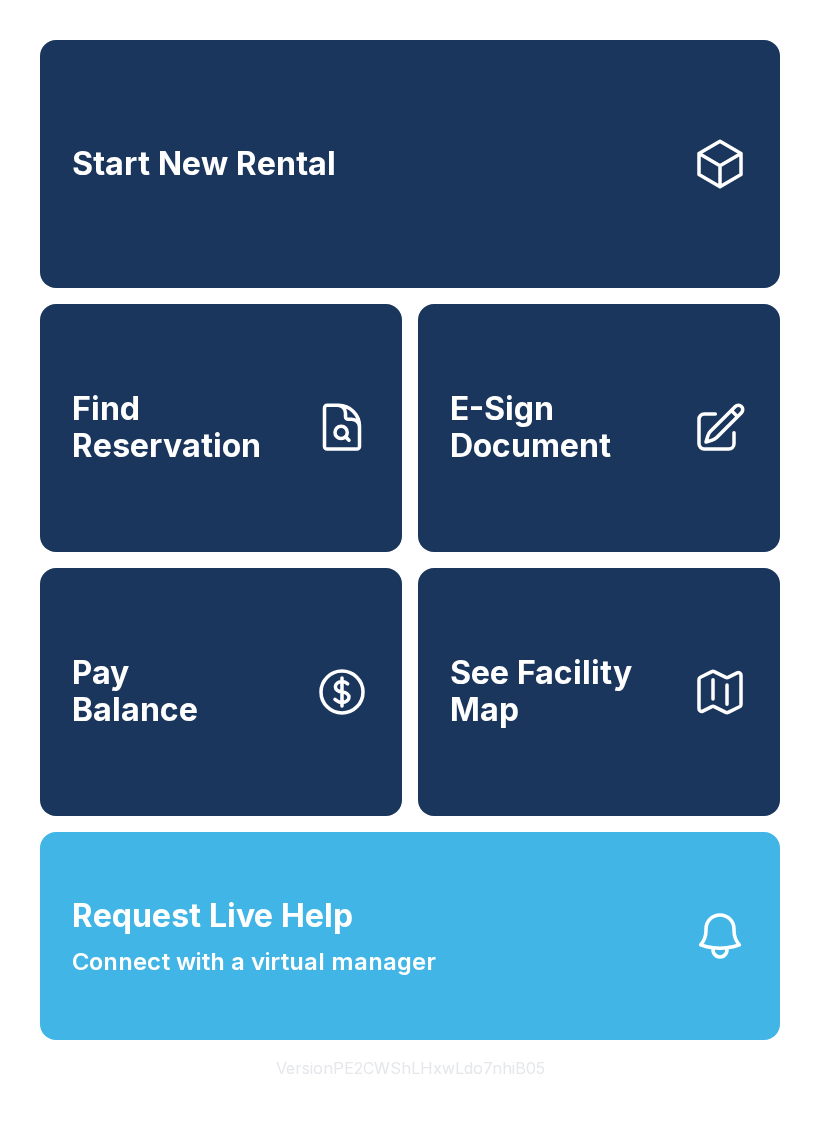 click on "Find Reservation" at bounding box center (185, 427) 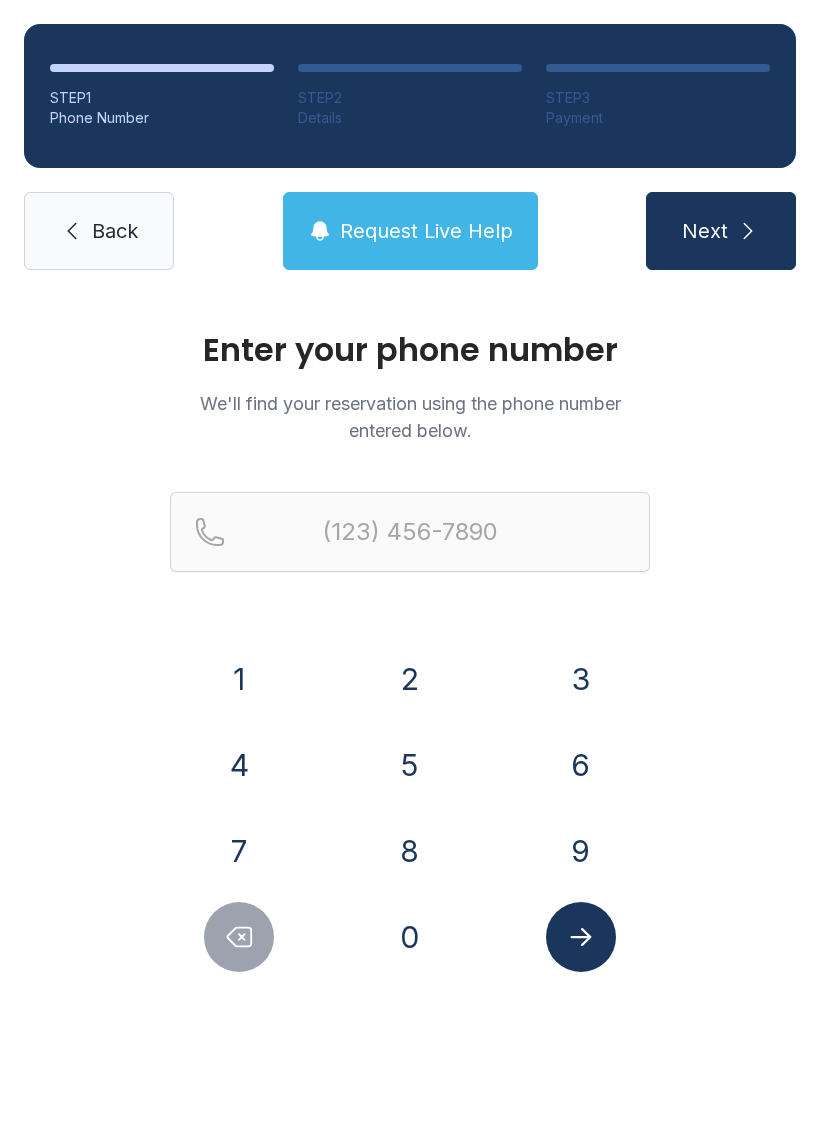 click on "8" at bounding box center [410, 851] 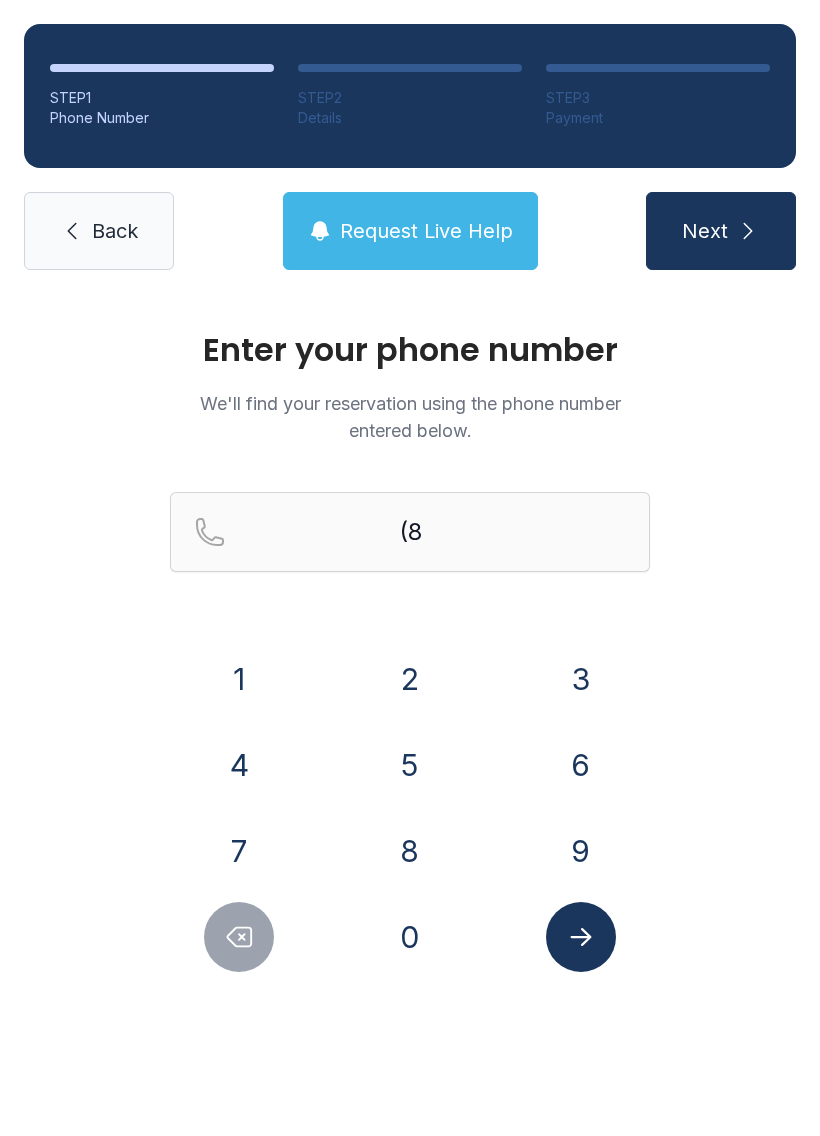 click on "0" at bounding box center [410, 937] 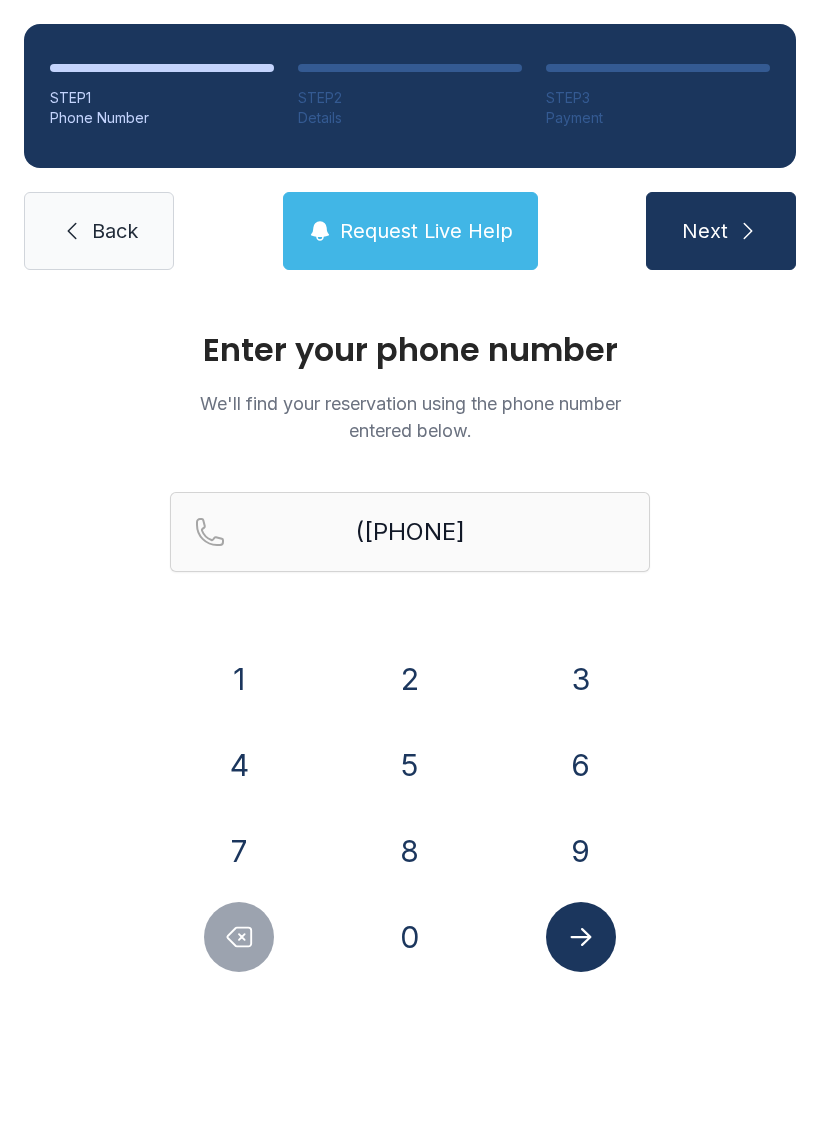 click on "3" at bounding box center (581, 679) 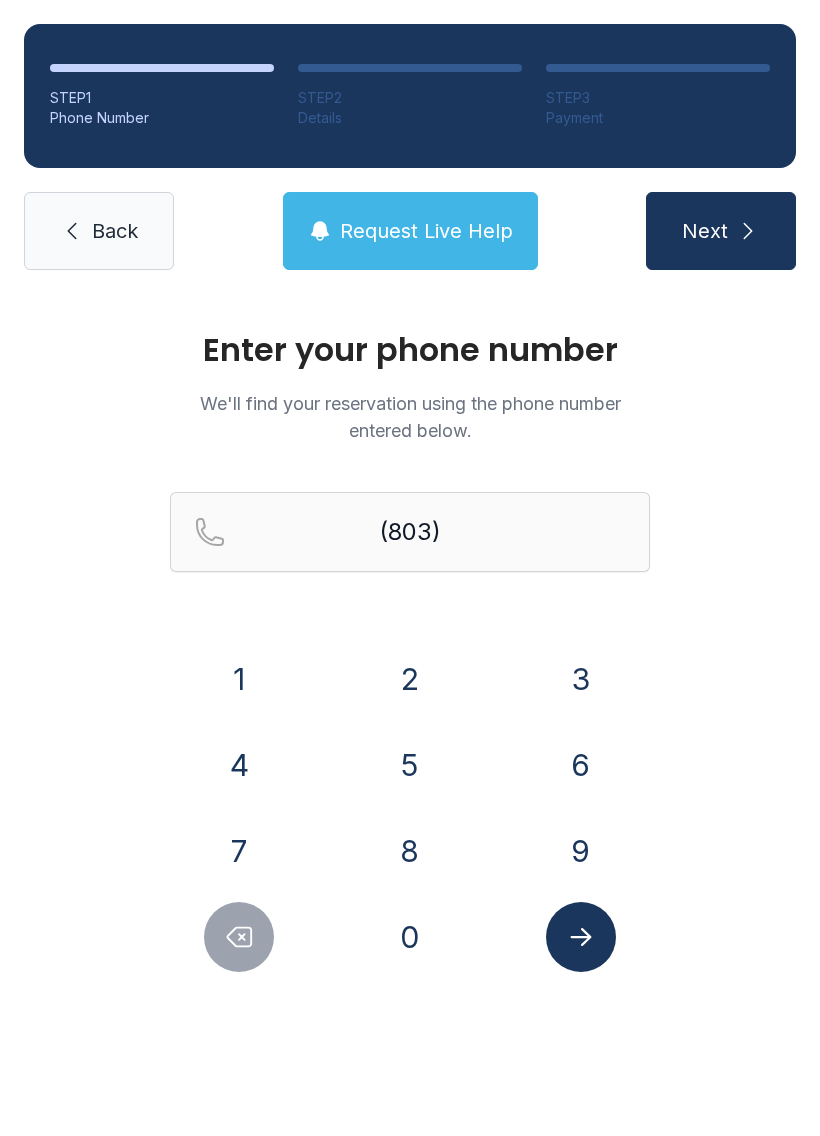 click on "5" at bounding box center [410, 765] 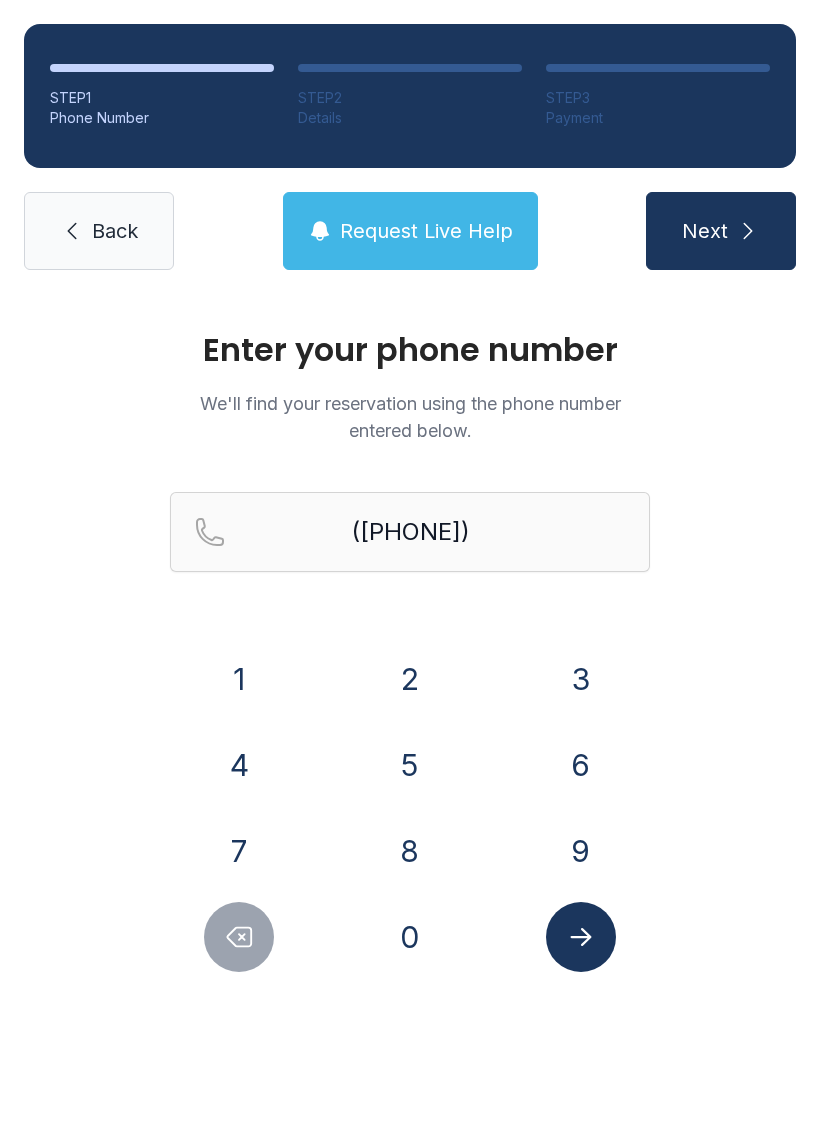 click on "2" at bounding box center (410, 679) 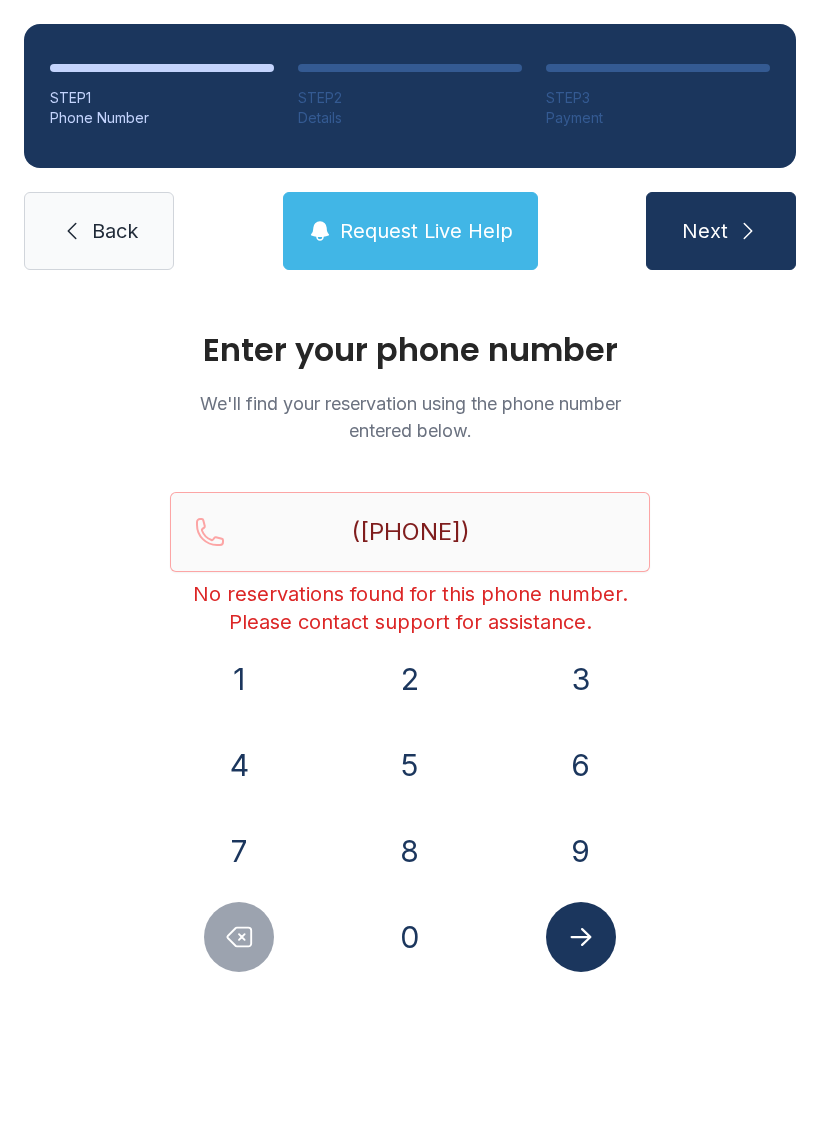 click on "Back" at bounding box center [99, 231] 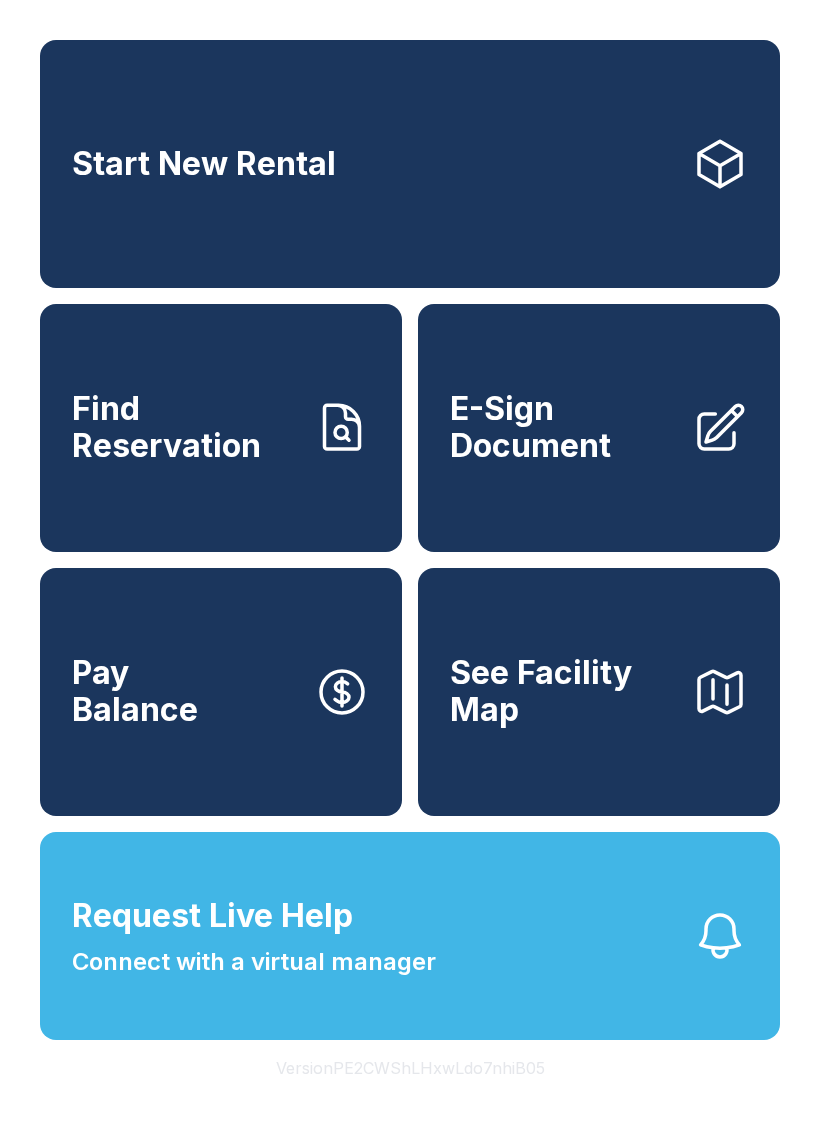 click on "Find Reservation" at bounding box center (185, 427) 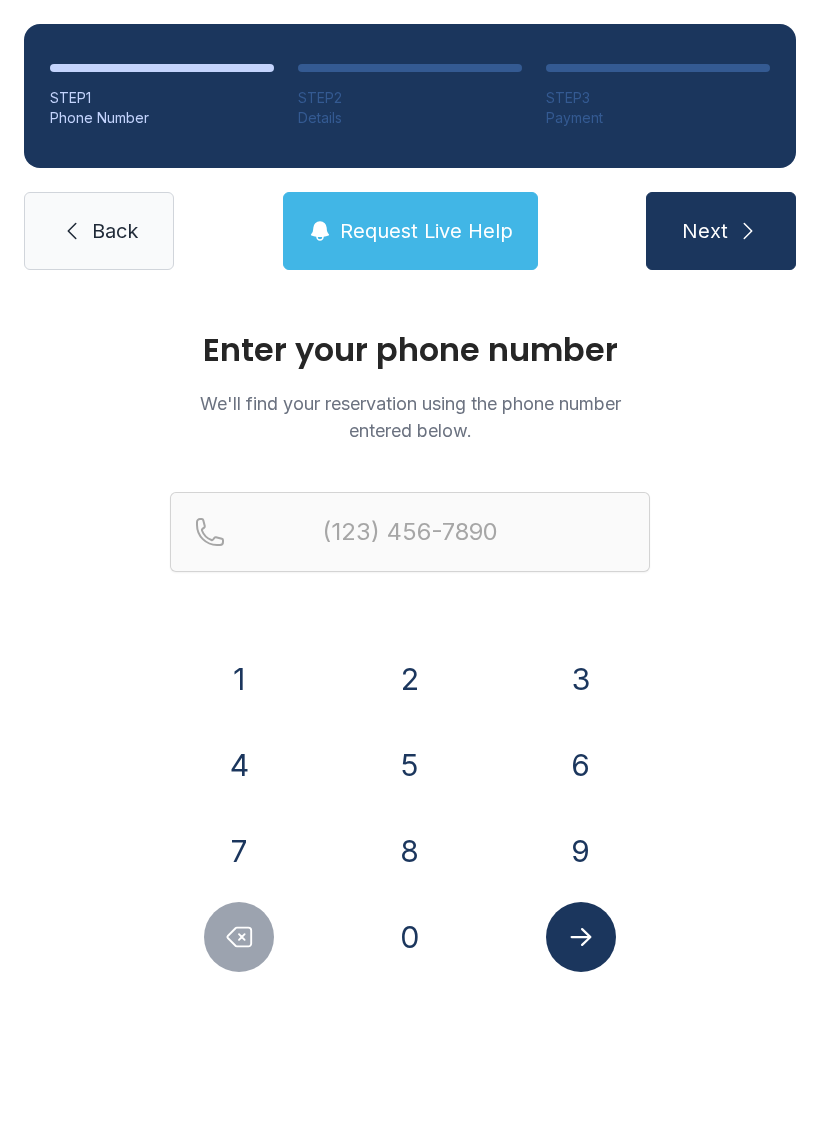 click on "8" at bounding box center (410, 851) 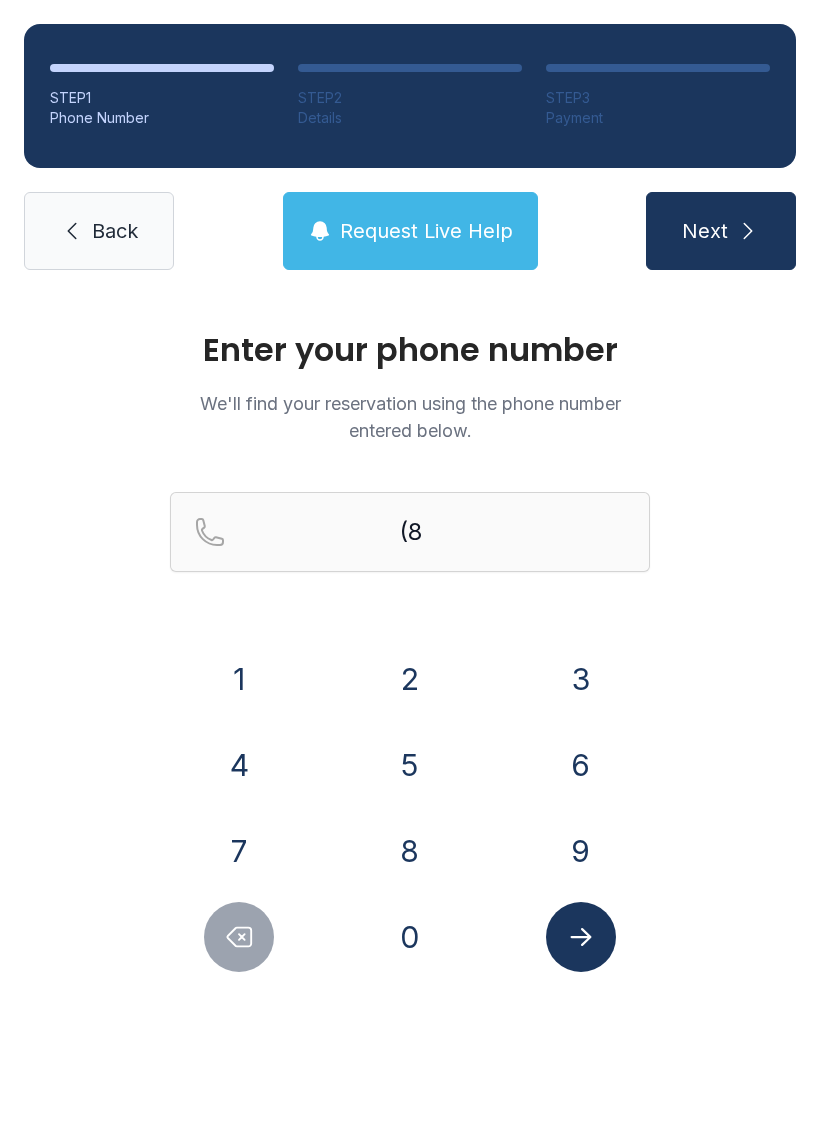 click on "0" at bounding box center [410, 937] 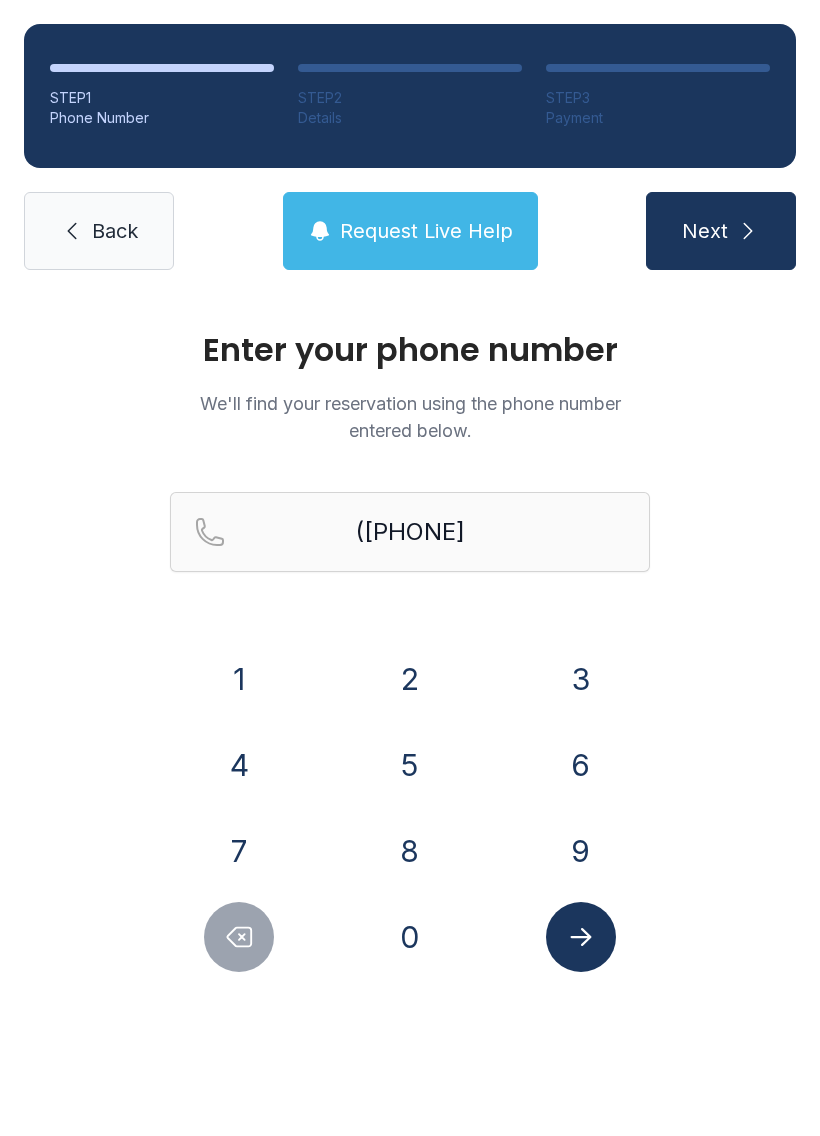 click on "3" at bounding box center [581, 679] 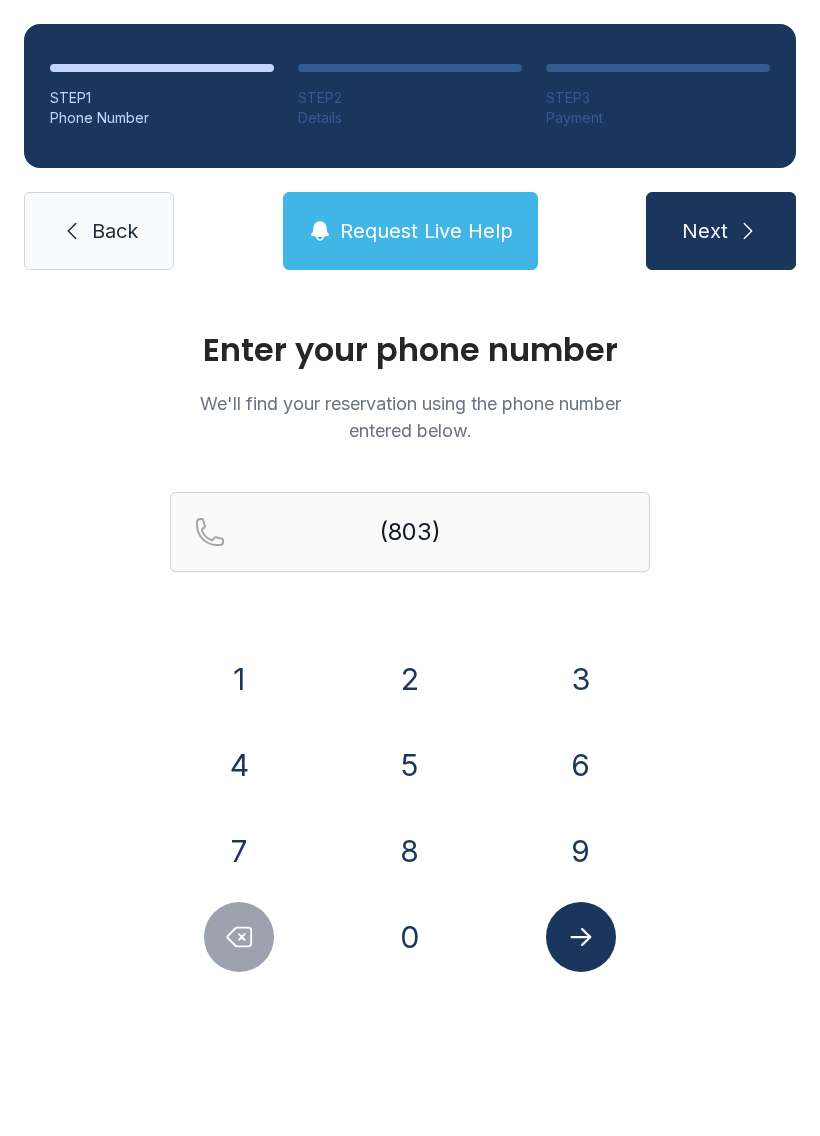 click on "5" at bounding box center [410, 765] 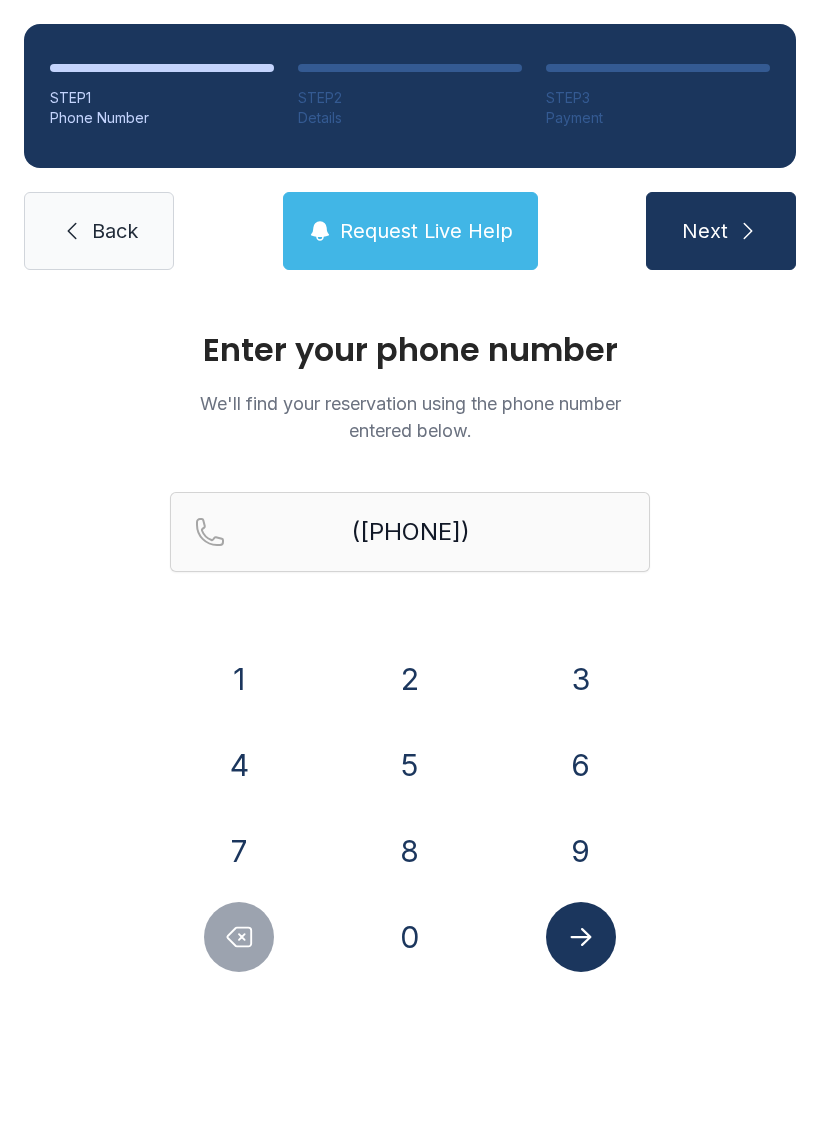 click on "2" at bounding box center [410, 679] 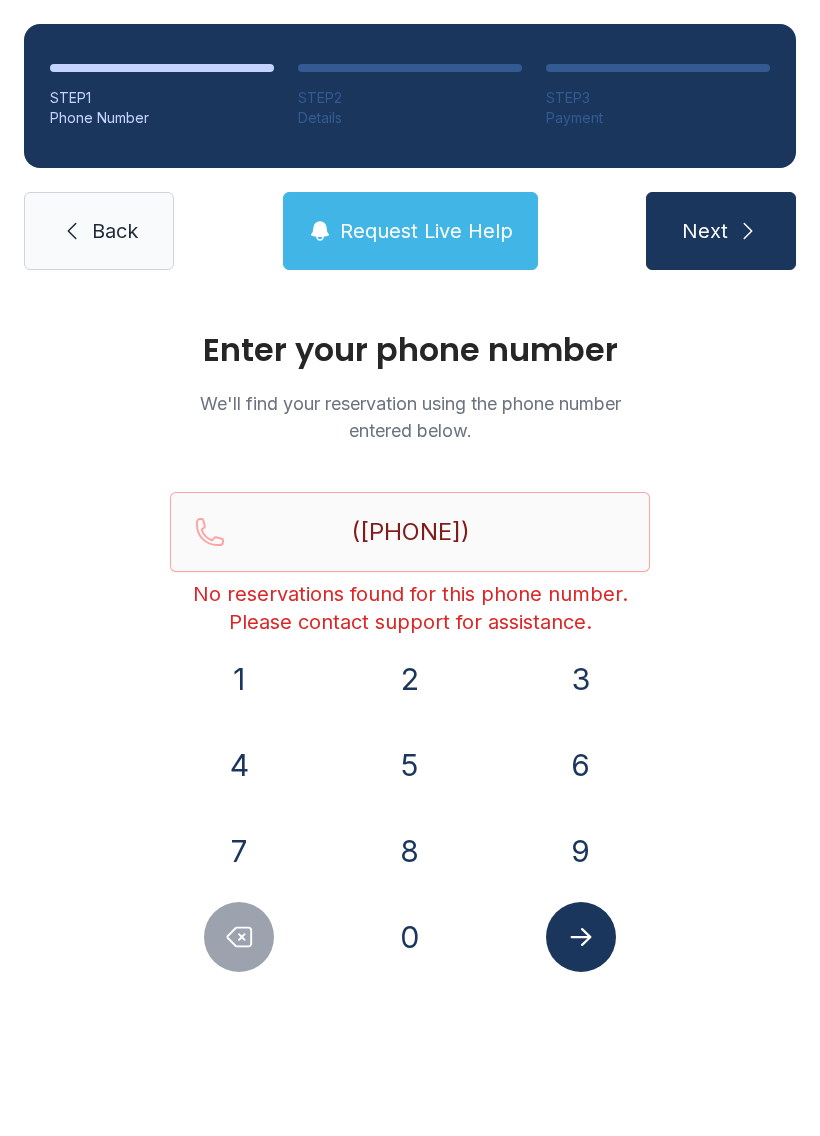click on "Next" at bounding box center [705, 231] 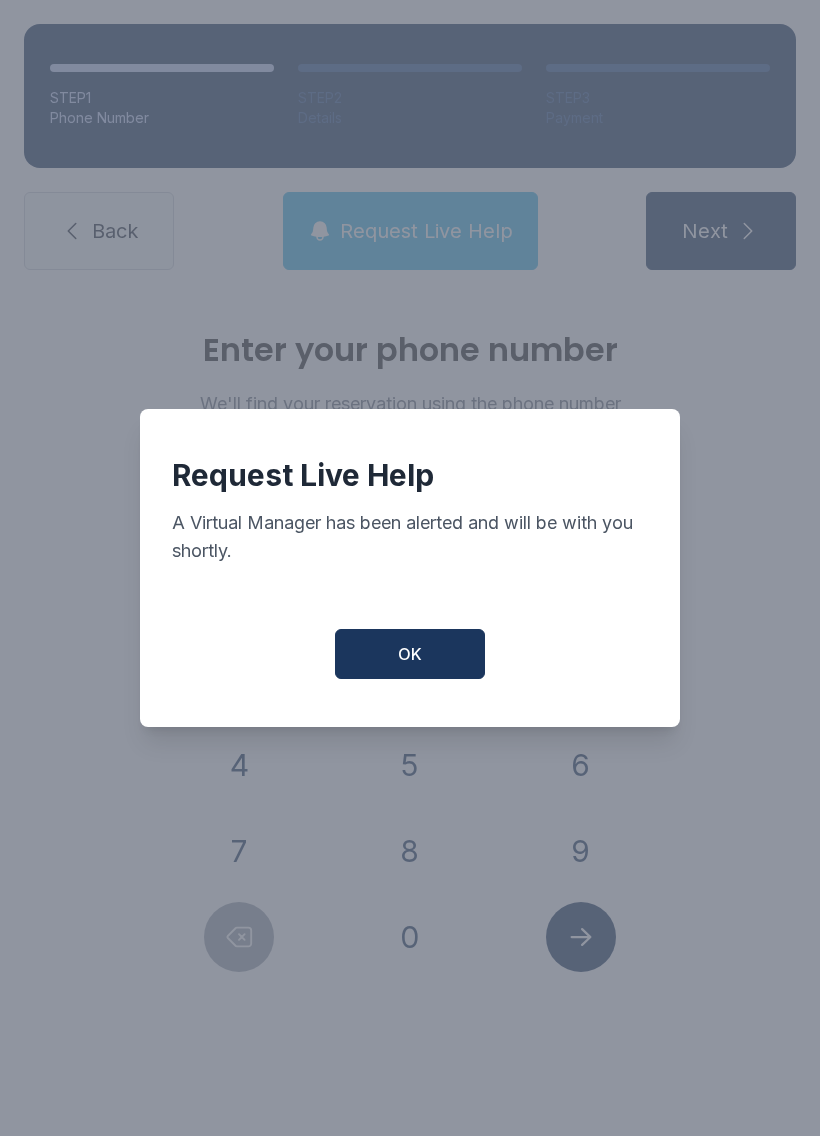 click on "OK" at bounding box center (410, 654) 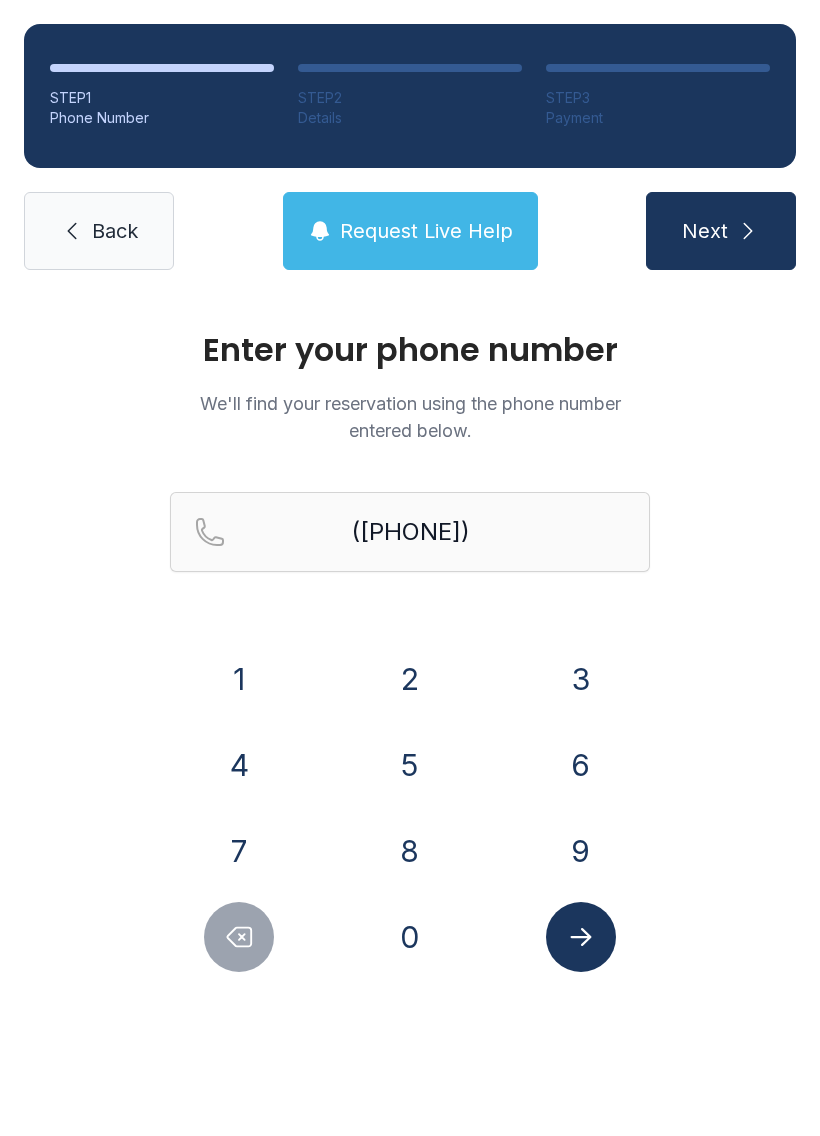 click 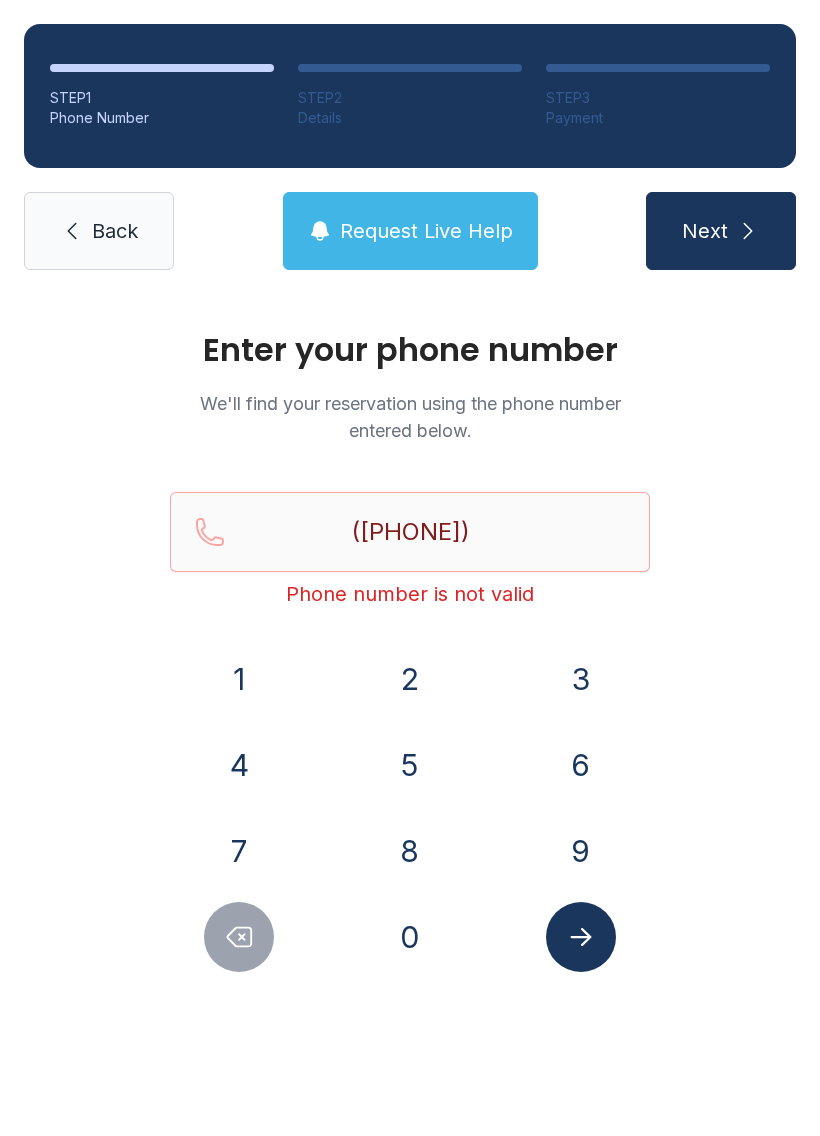 click at bounding box center [239, 937] 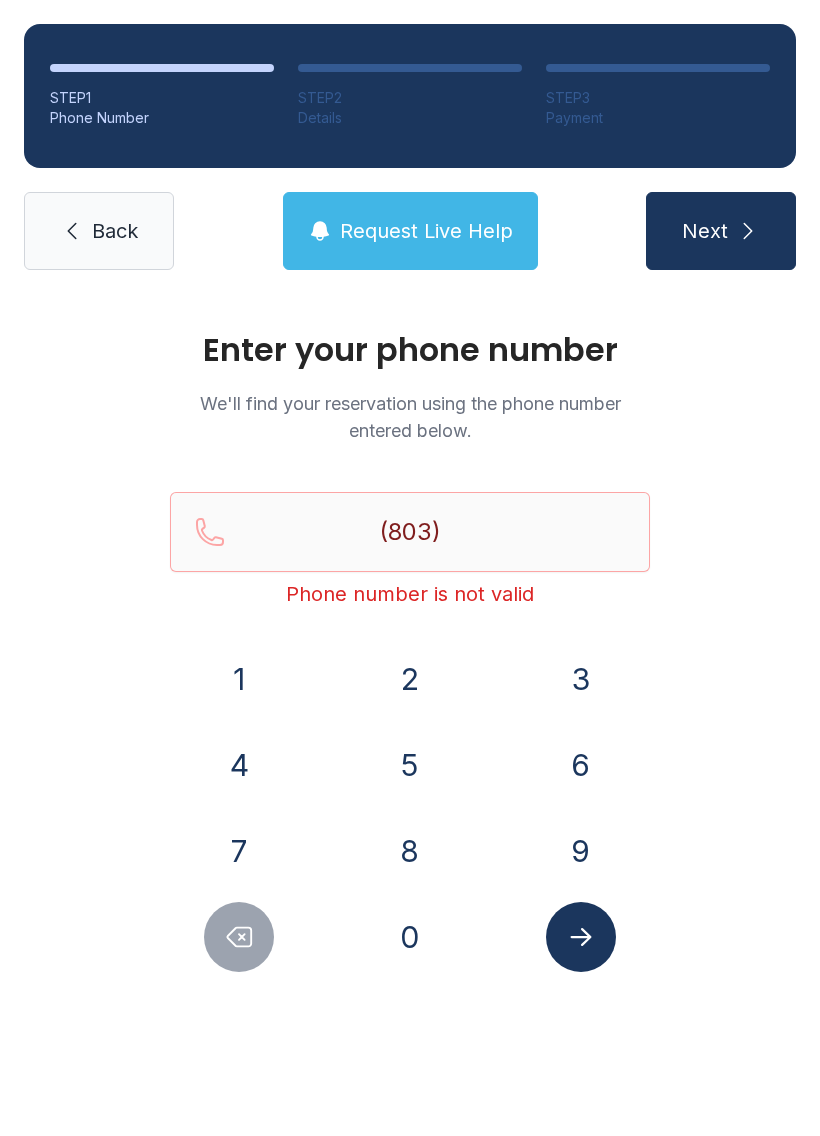 click at bounding box center (239, 937) 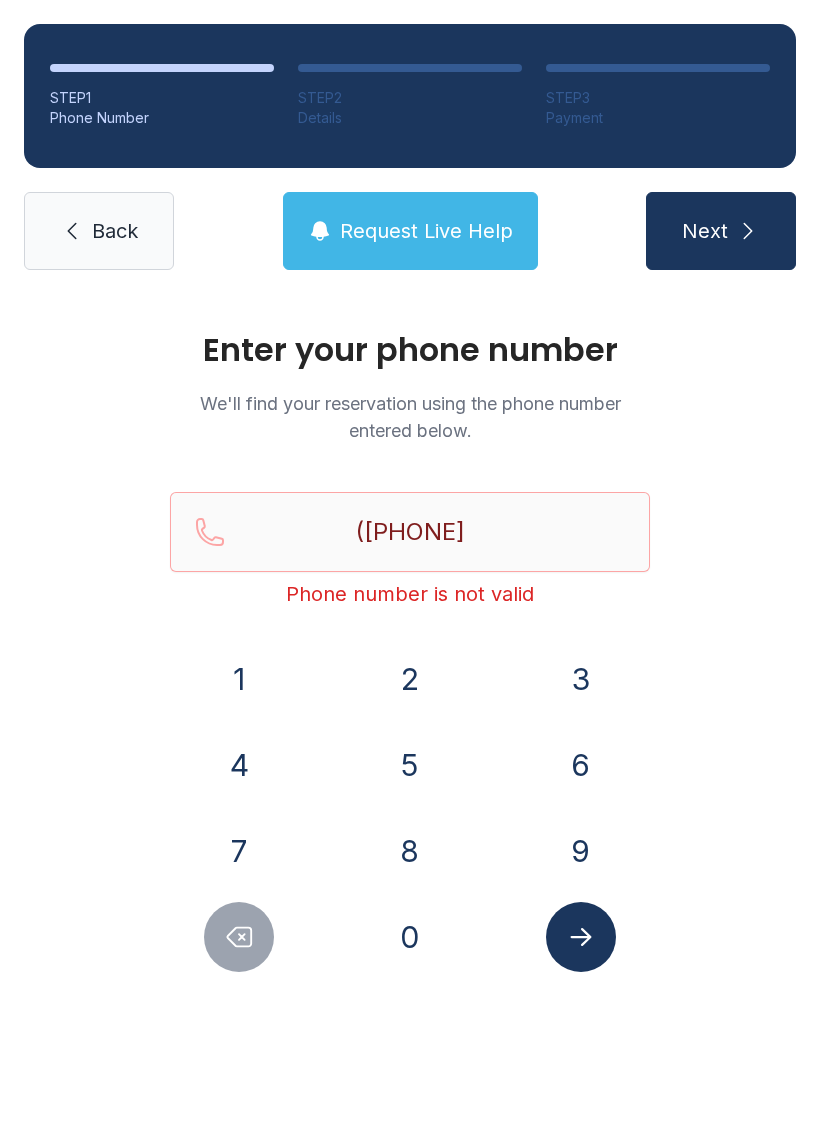 click 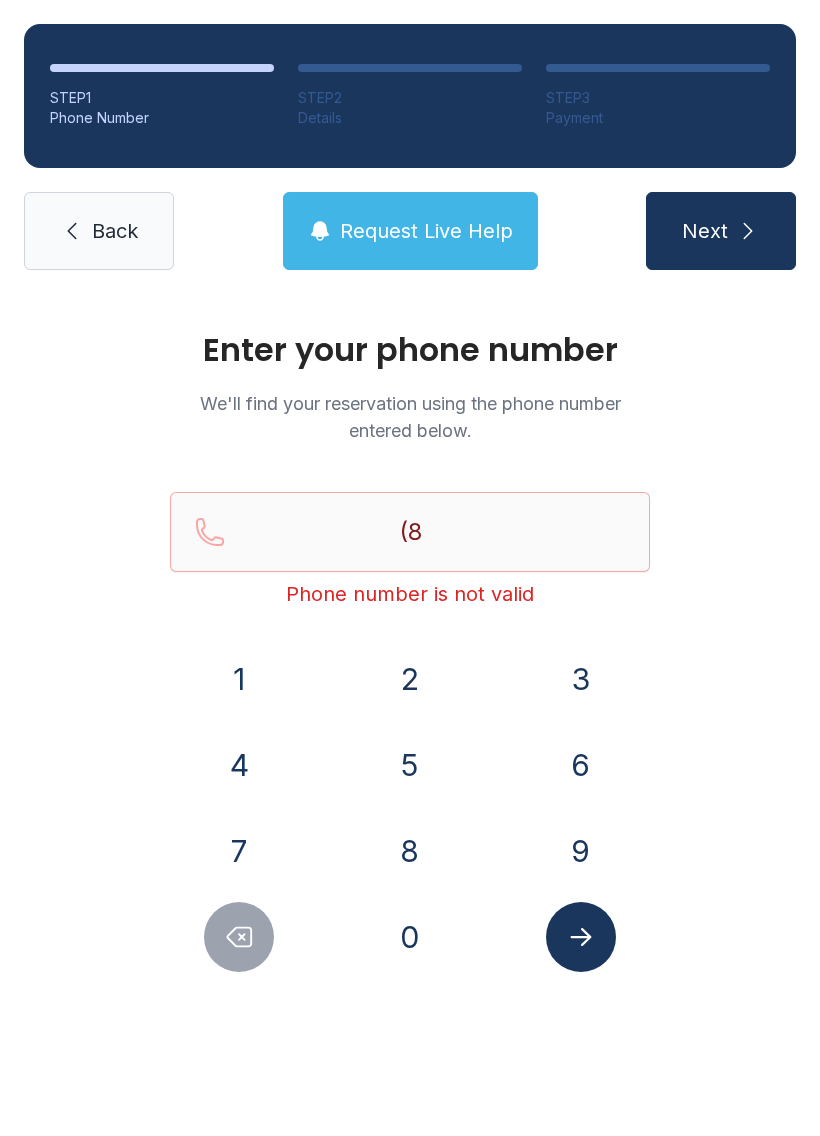 click 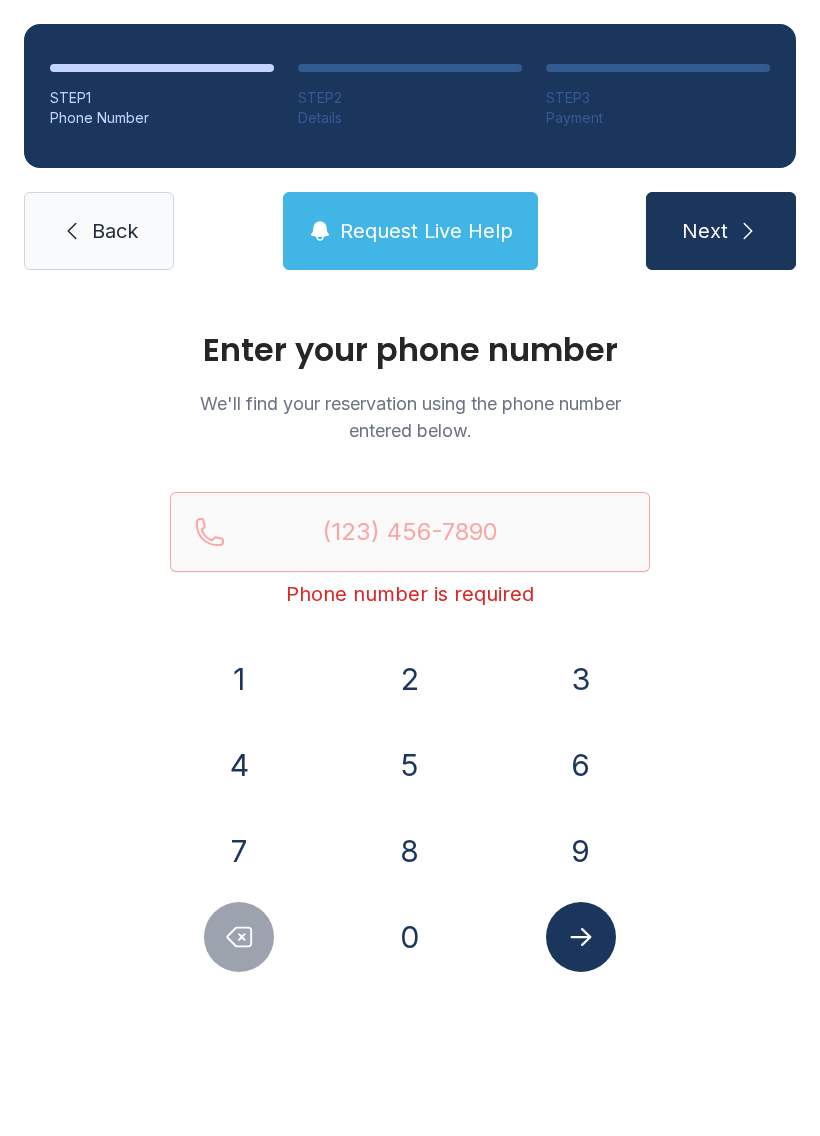 click 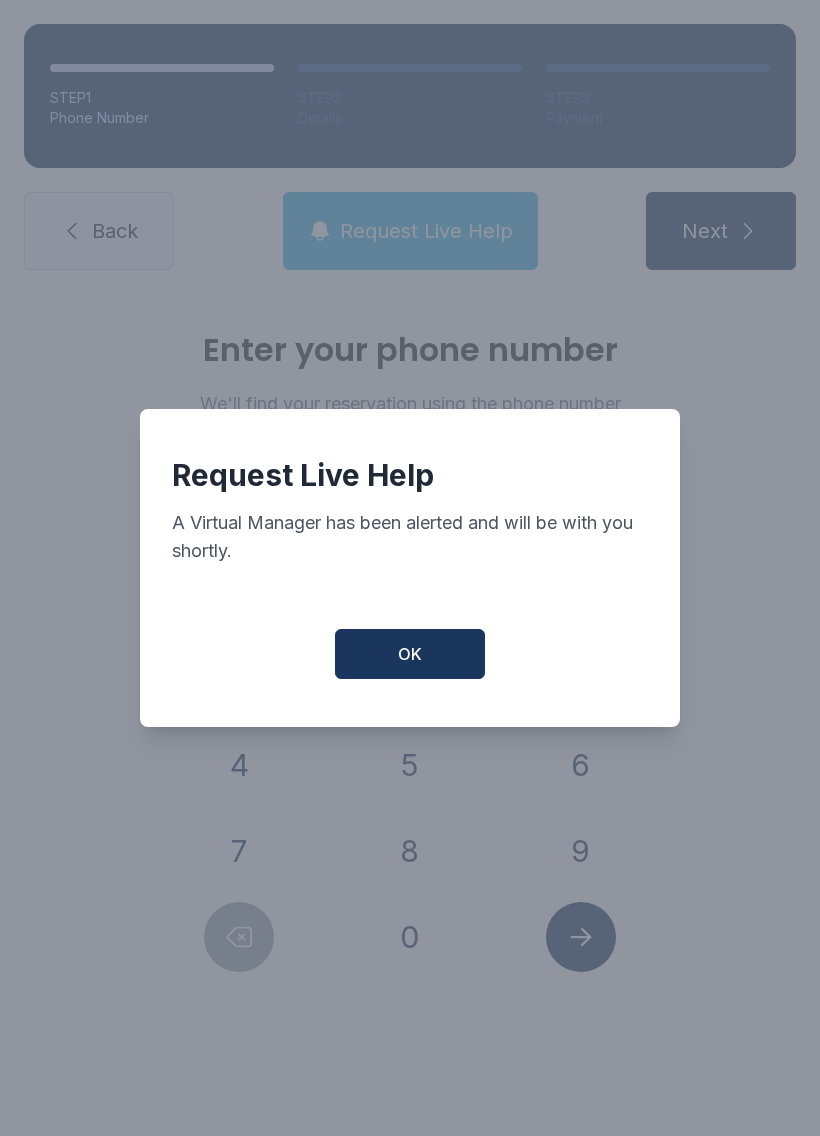 click on "OK" at bounding box center (410, 654) 